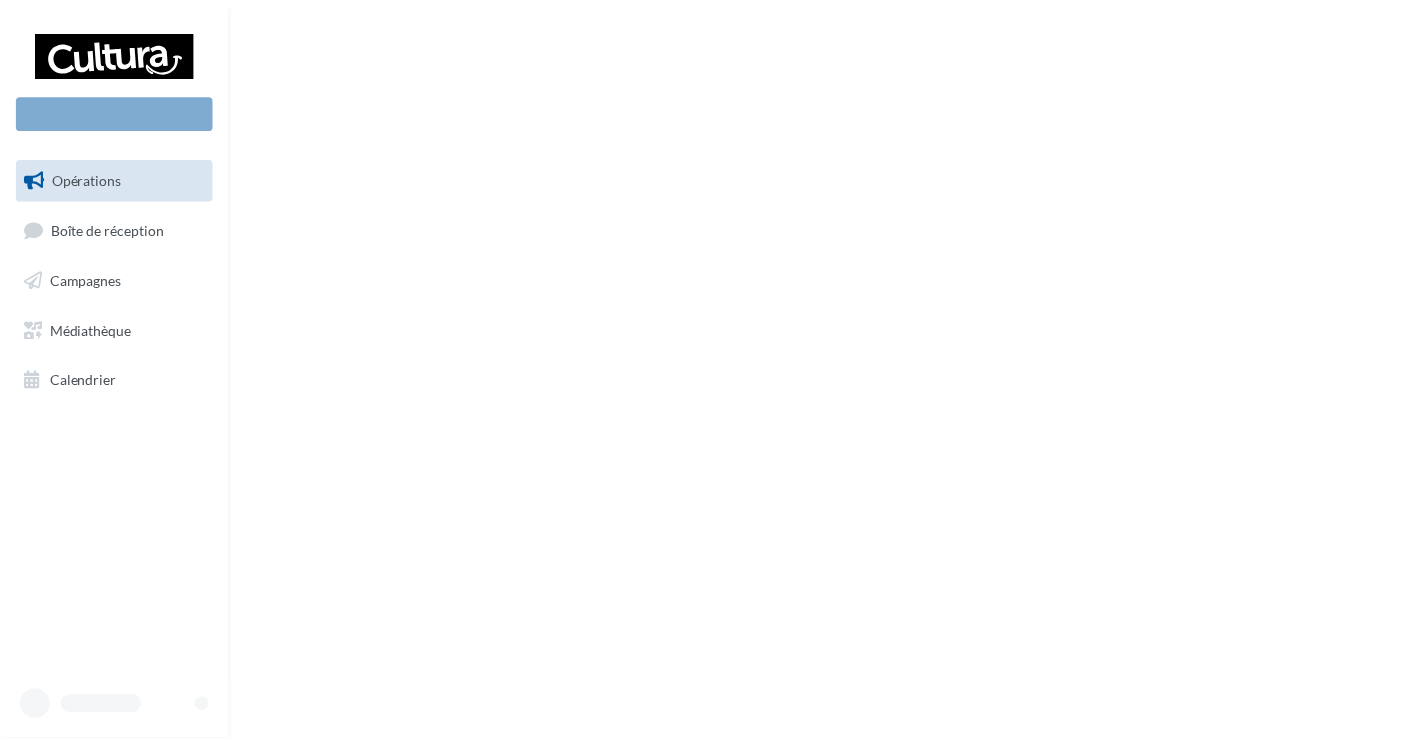 scroll, scrollTop: 0, scrollLeft: 0, axis: both 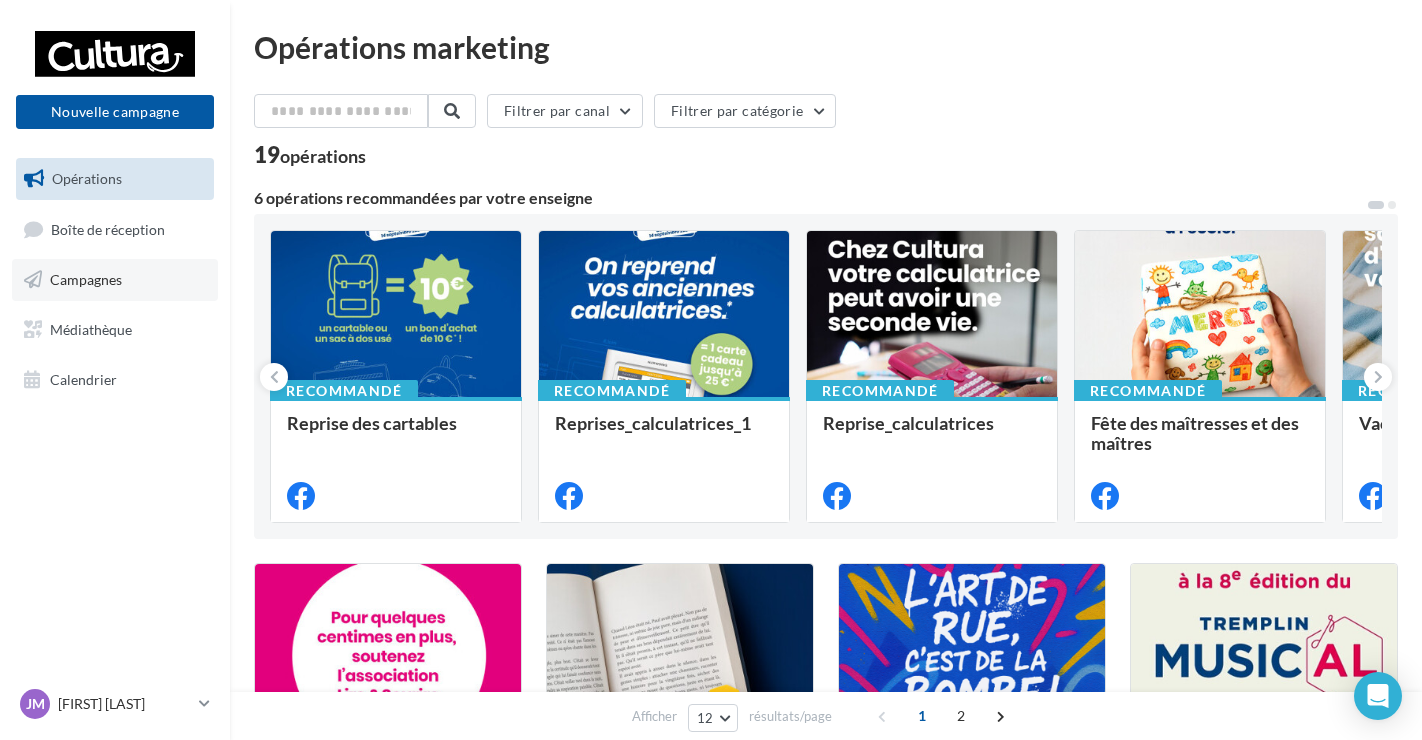 click on "Campagnes" at bounding box center (86, 279) 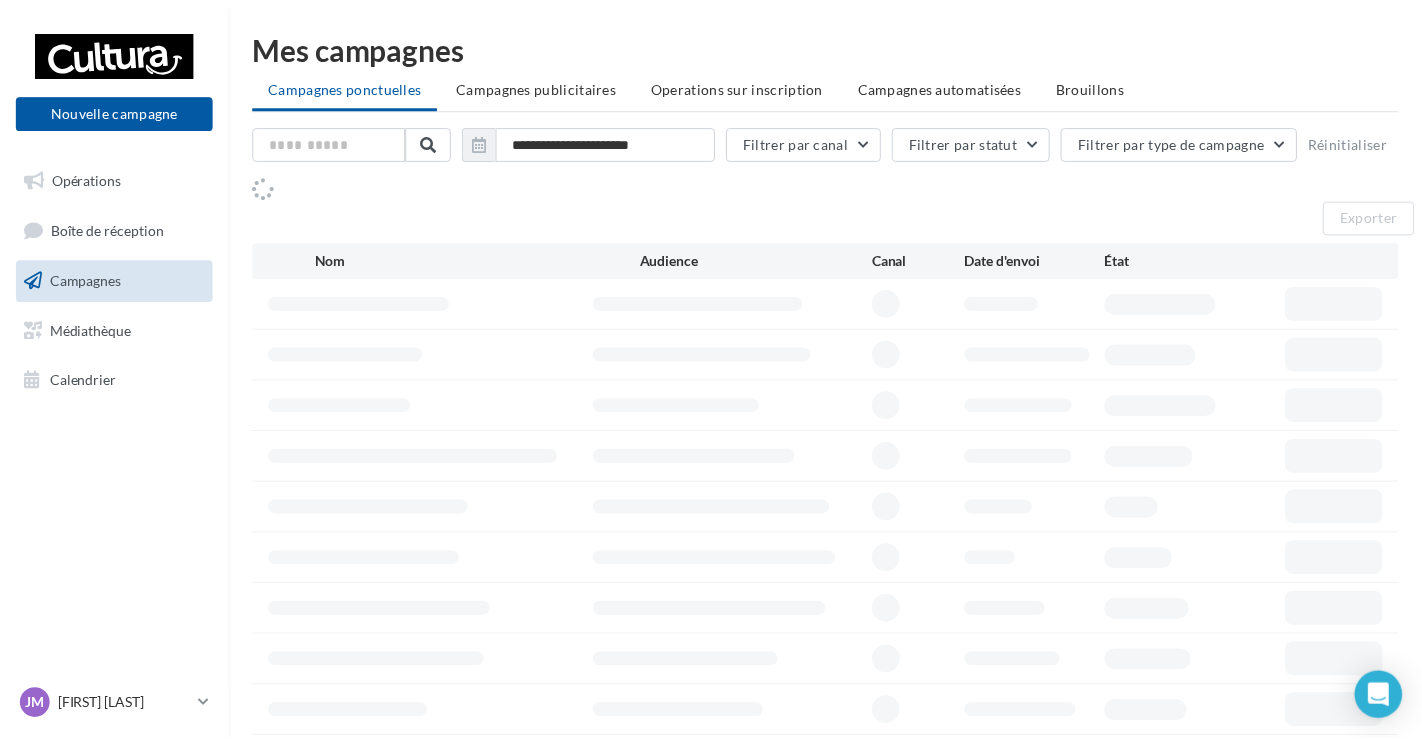scroll, scrollTop: 0, scrollLeft: 0, axis: both 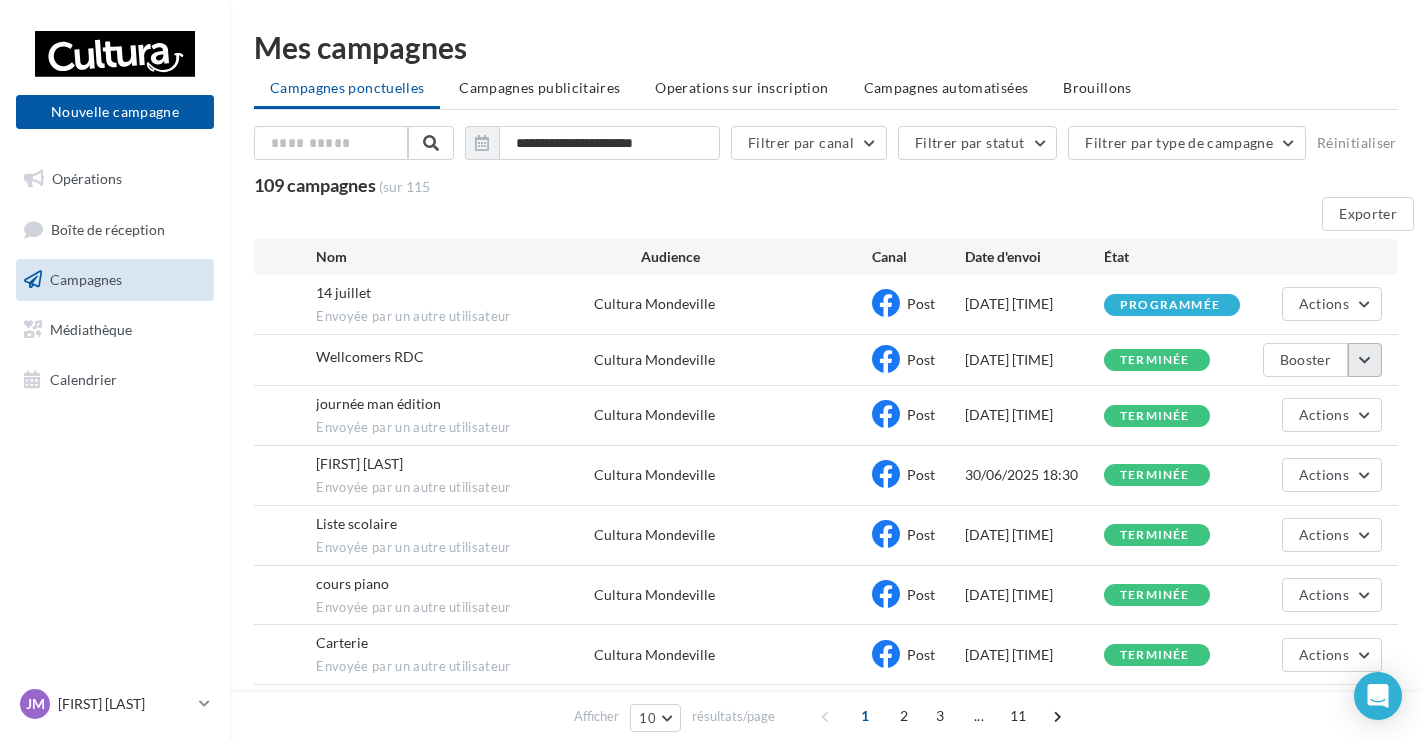click at bounding box center [1365, 360] 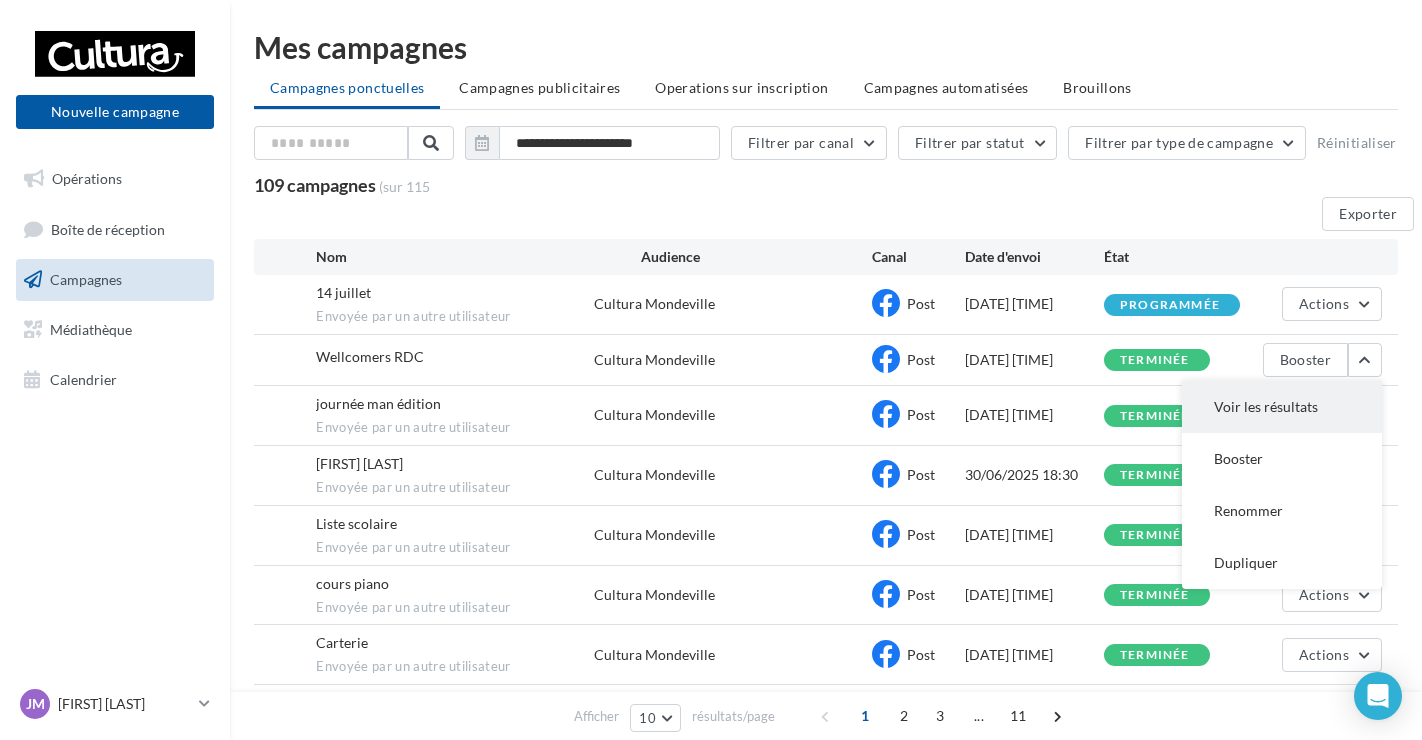 click on "Voir les résultats" at bounding box center [1282, 407] 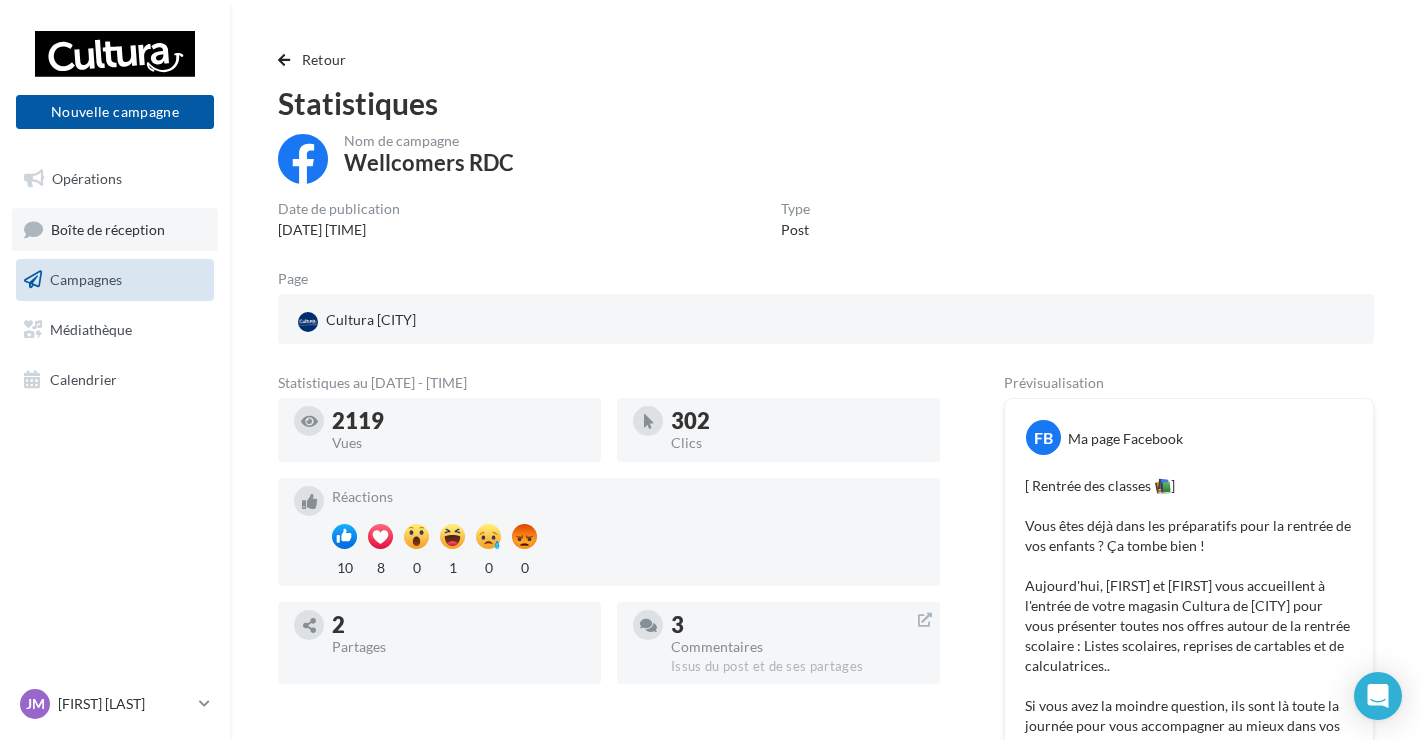 click on "Boîte de réception" at bounding box center (108, 228) 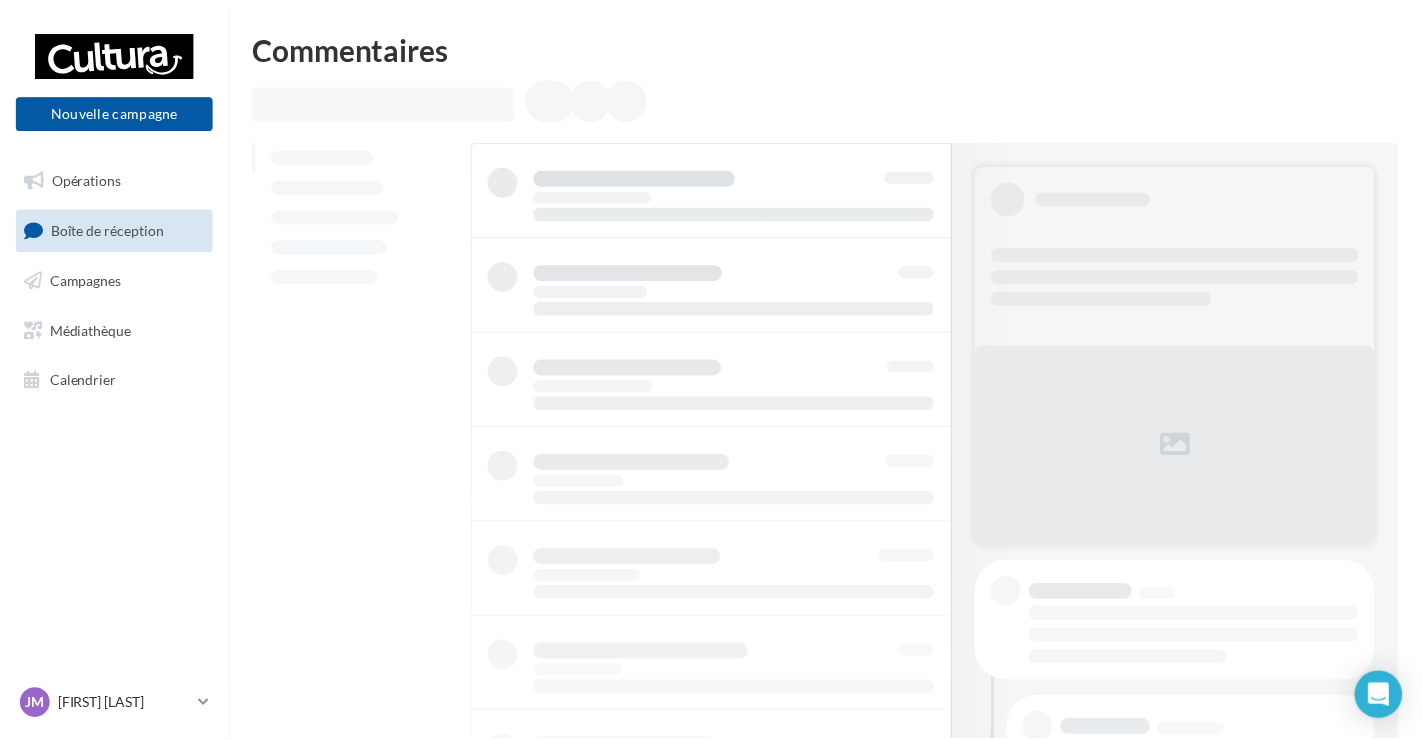 scroll, scrollTop: 0, scrollLeft: 0, axis: both 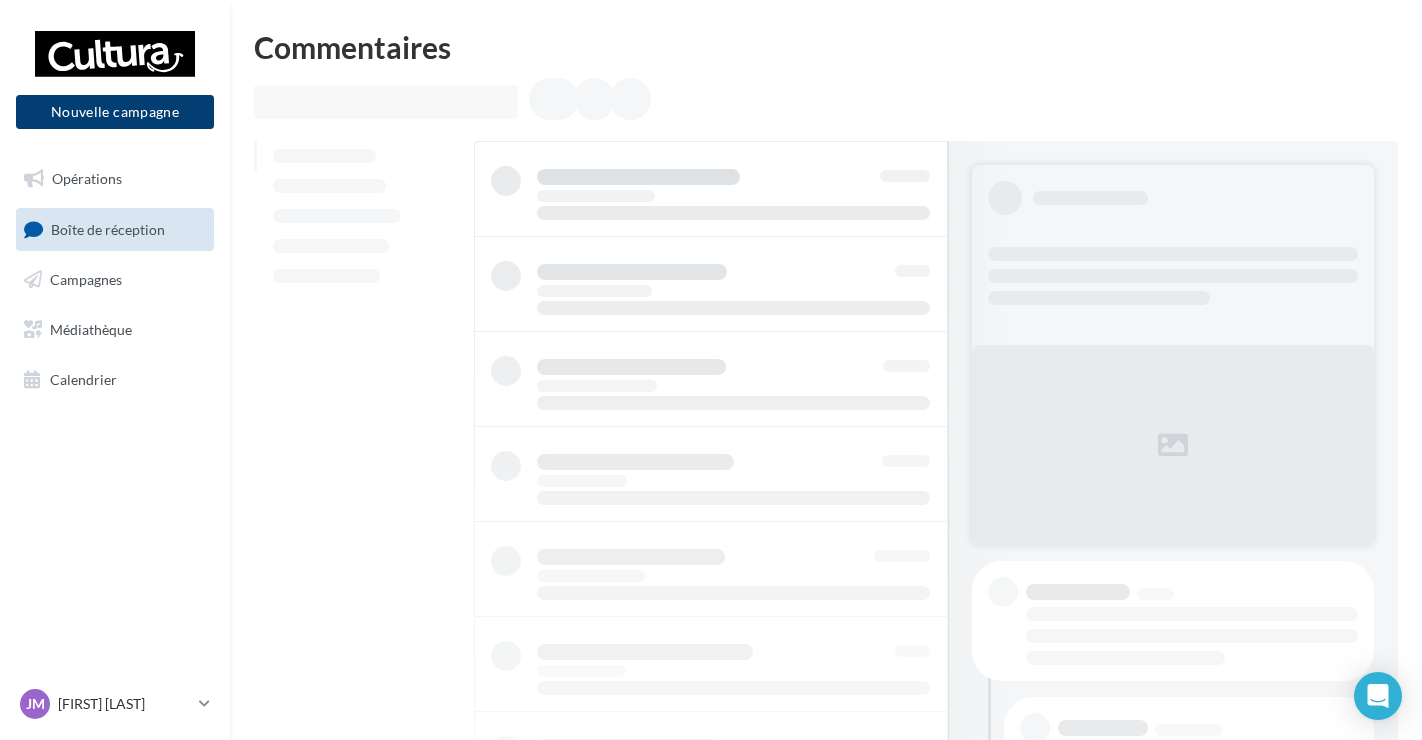 click on "Nouvelle campagne" at bounding box center (115, 112) 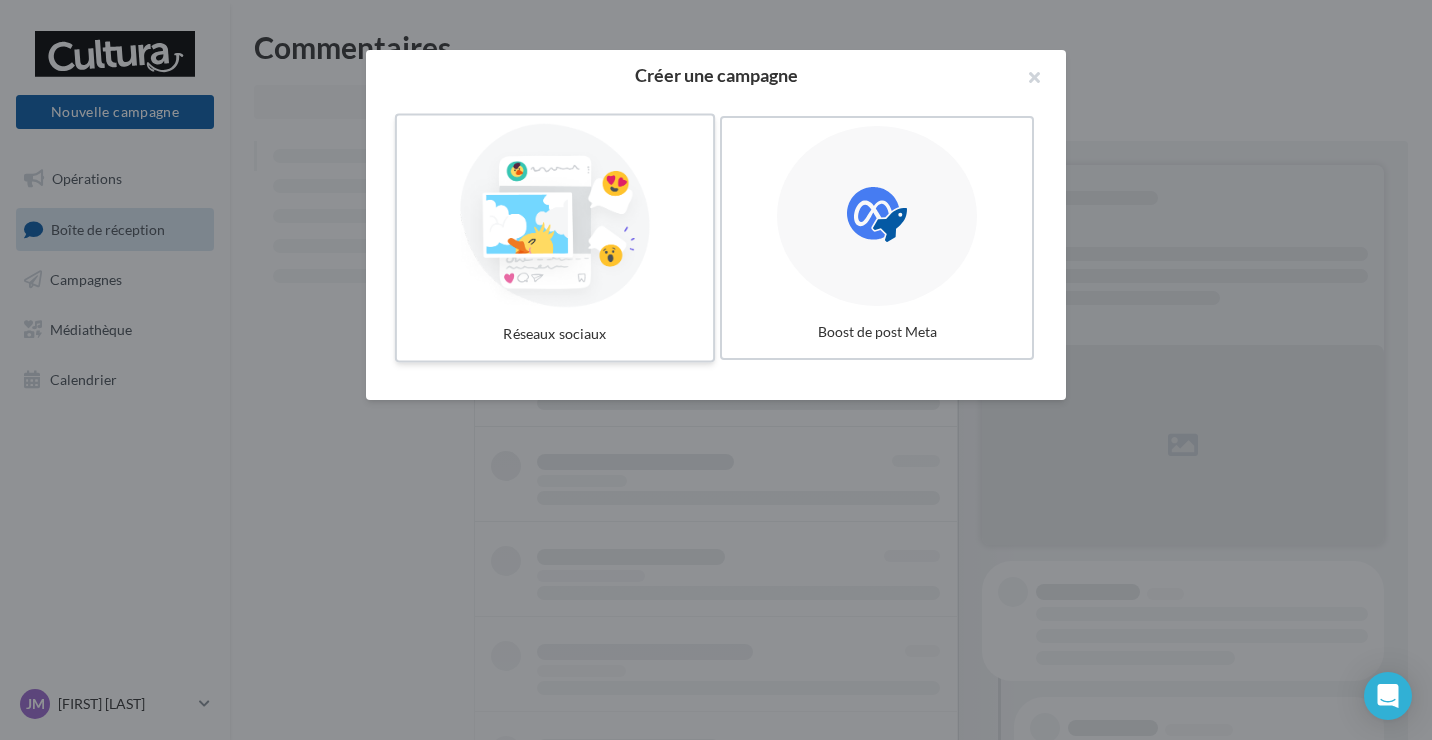 click at bounding box center [555, 216] 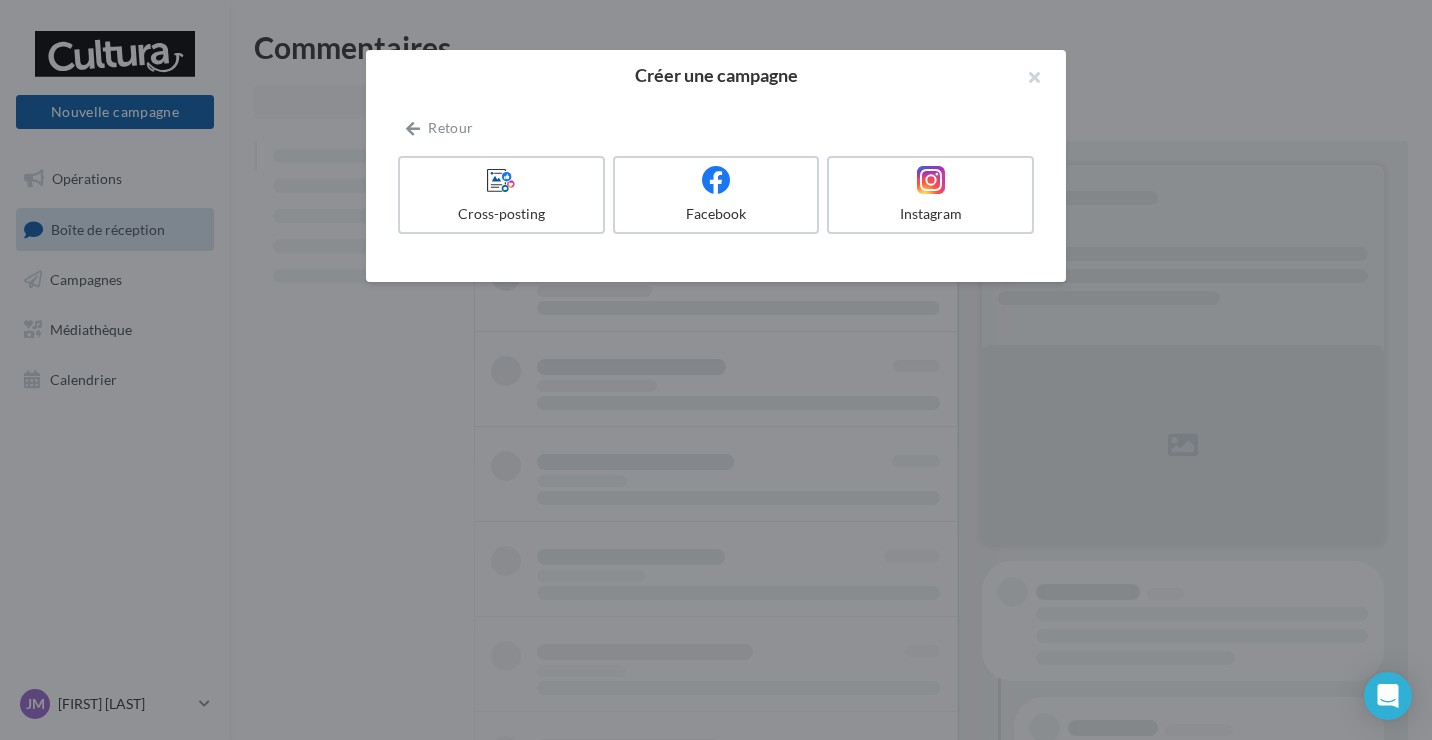 click on "Retour
Cross-posting
Facebook
Instagram" at bounding box center [716, 179] 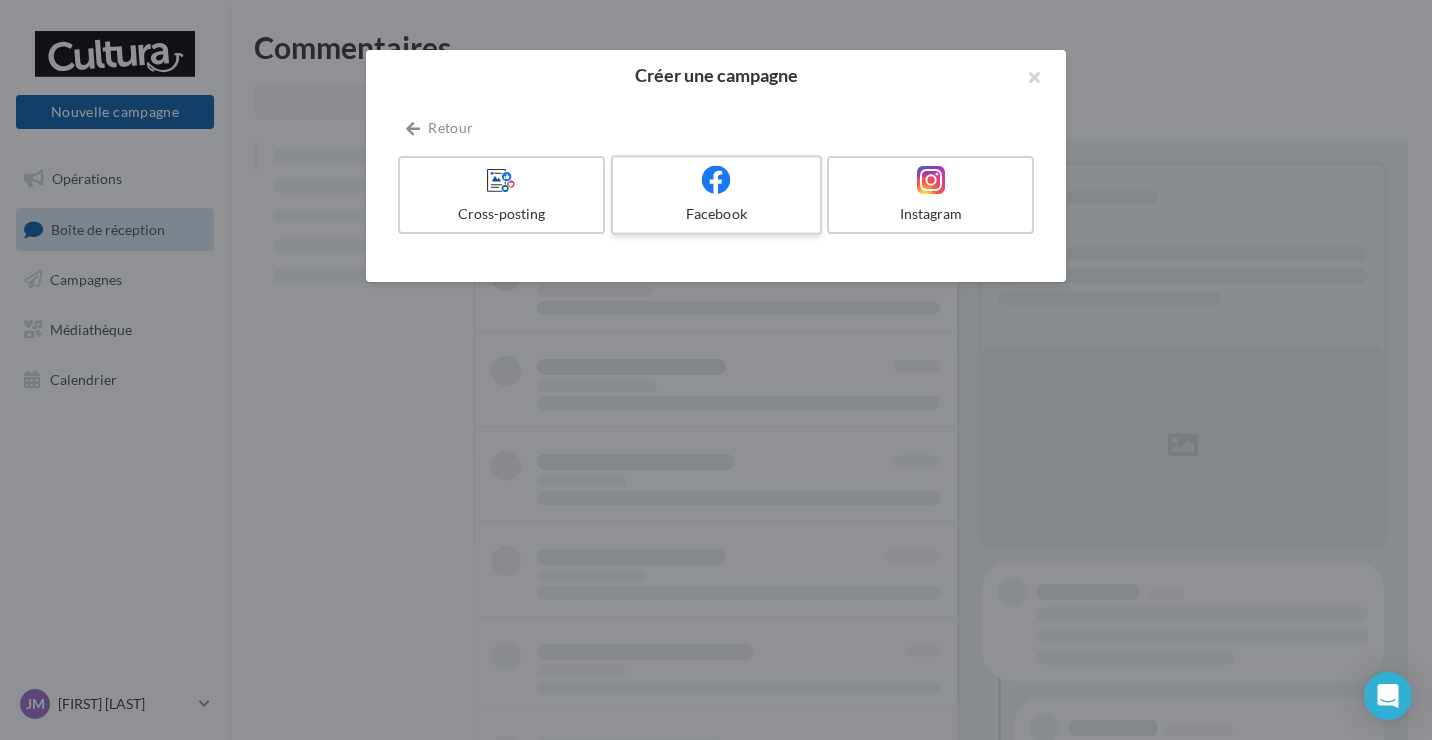 click at bounding box center (716, 180) 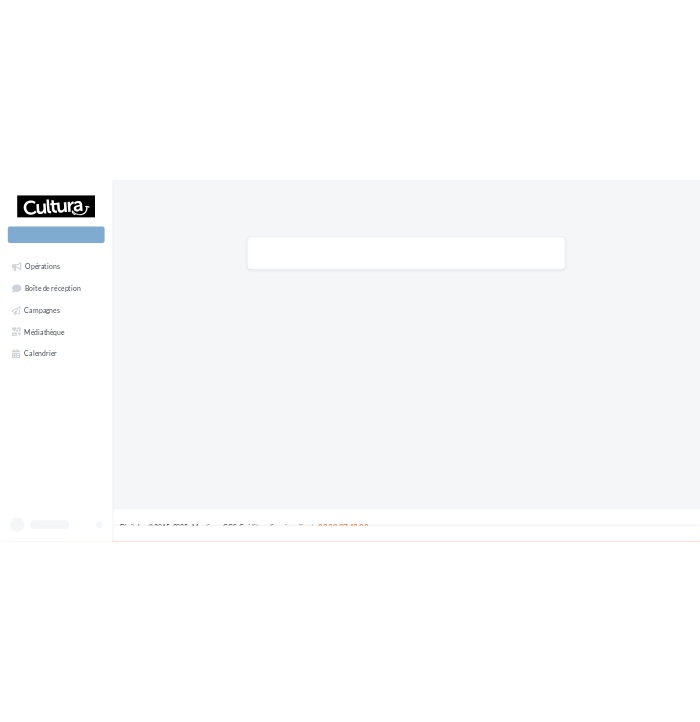 scroll, scrollTop: 0, scrollLeft: 0, axis: both 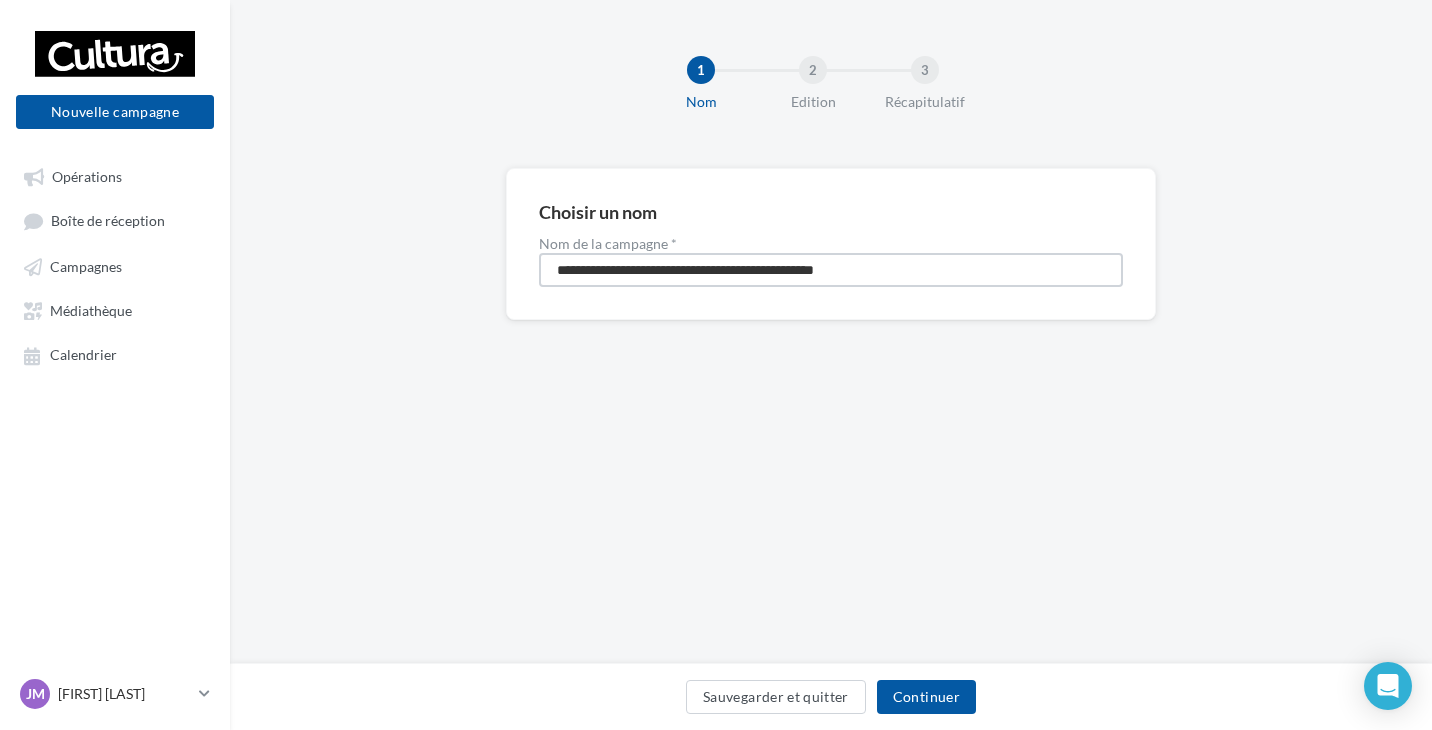 drag, startPoint x: 909, startPoint y: 275, endPoint x: 409, endPoint y: 277, distance: 500.004 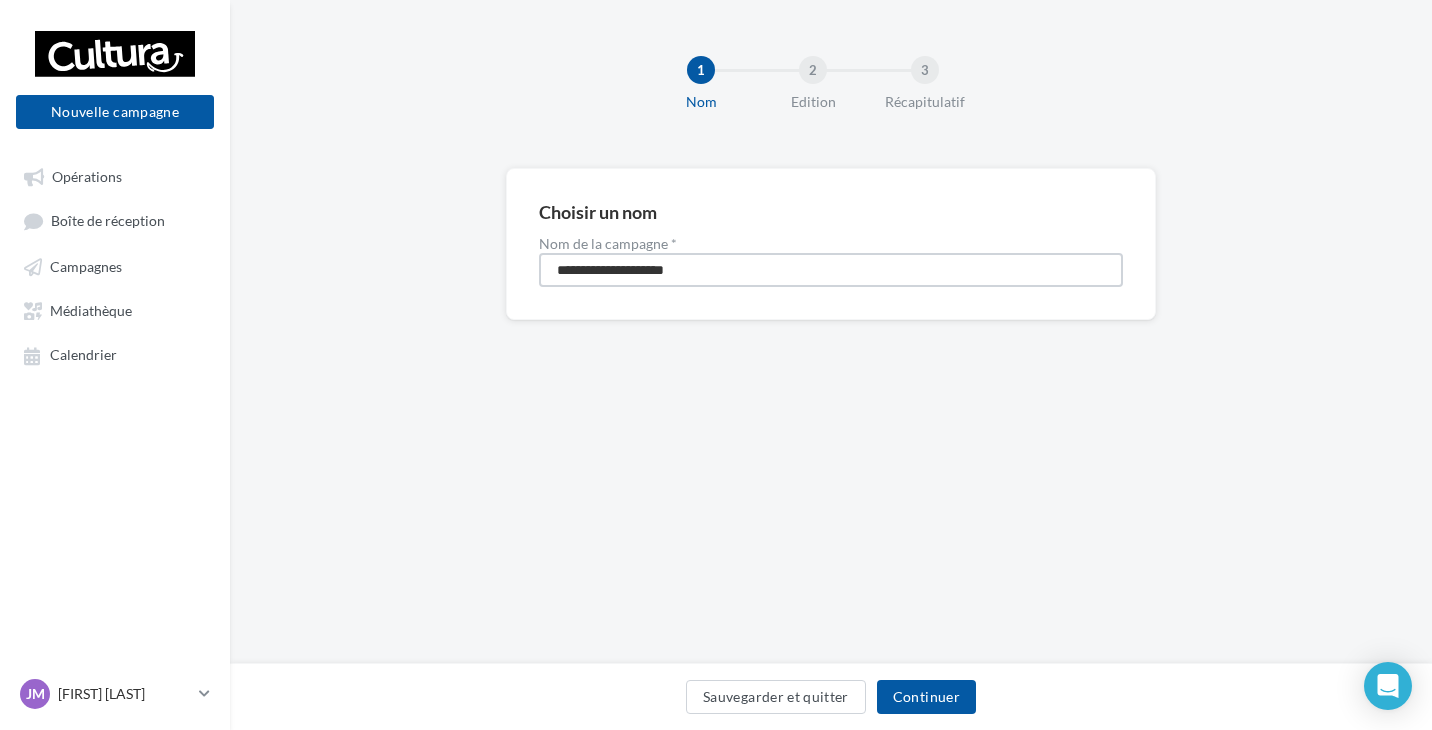type on "**********" 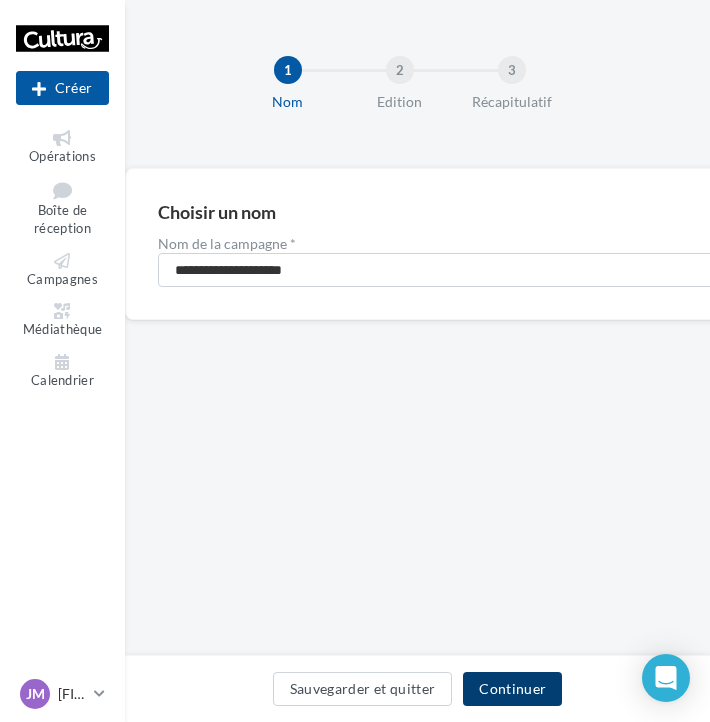 click on "Continuer" at bounding box center [512, 689] 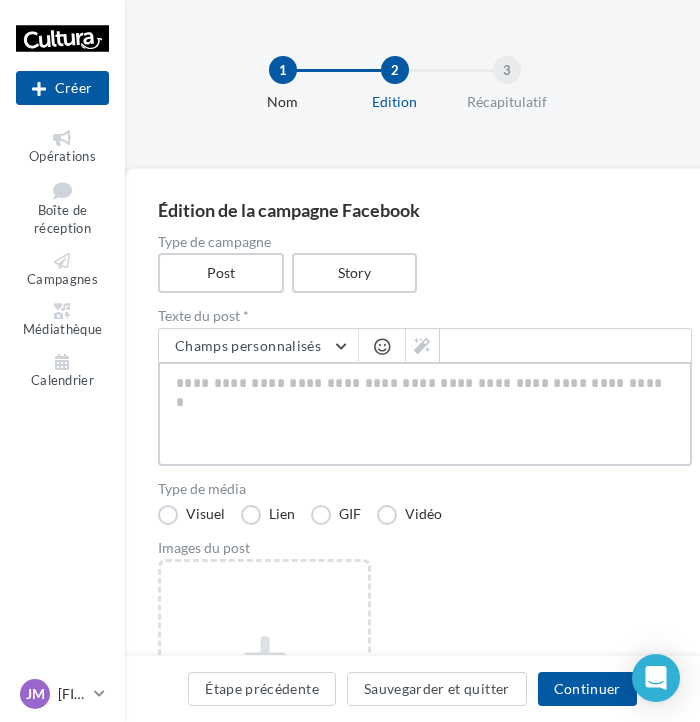 click at bounding box center (425, 414) 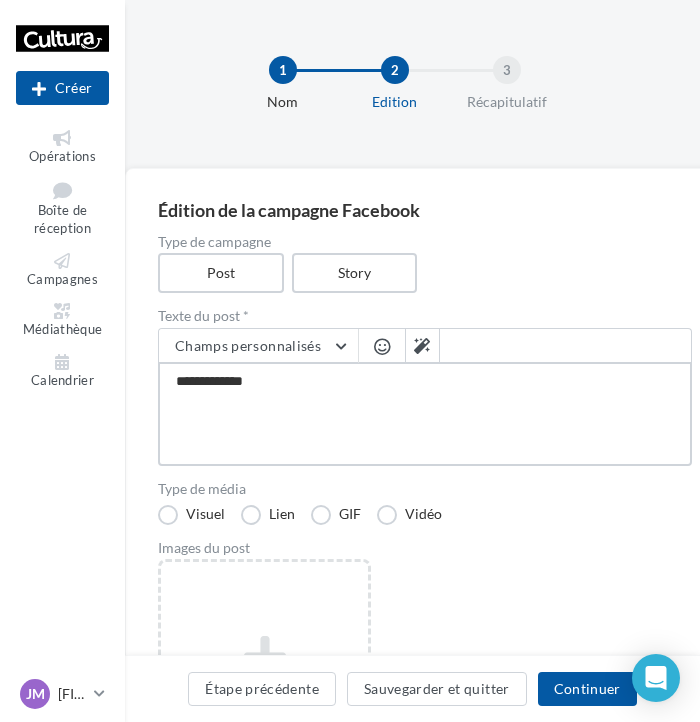 click on "**********" at bounding box center [425, 414] 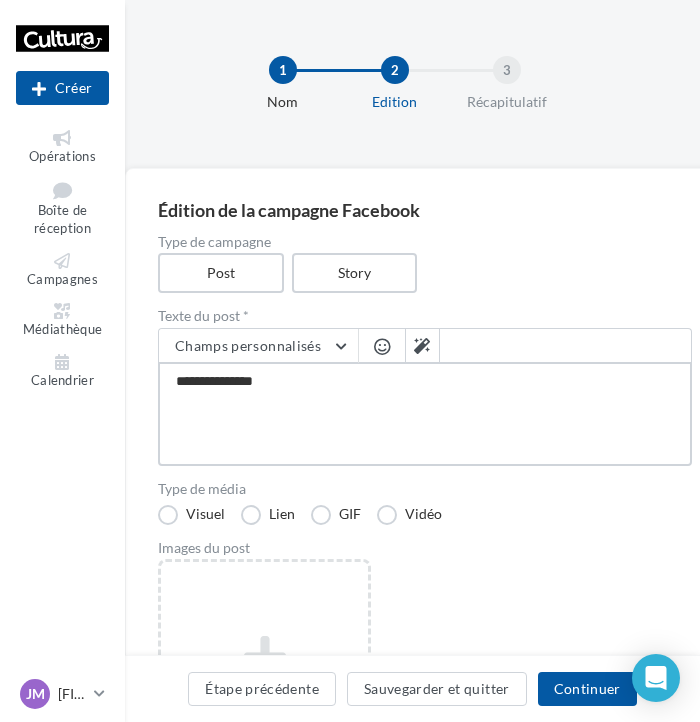 click on "**********" at bounding box center (425, 414) 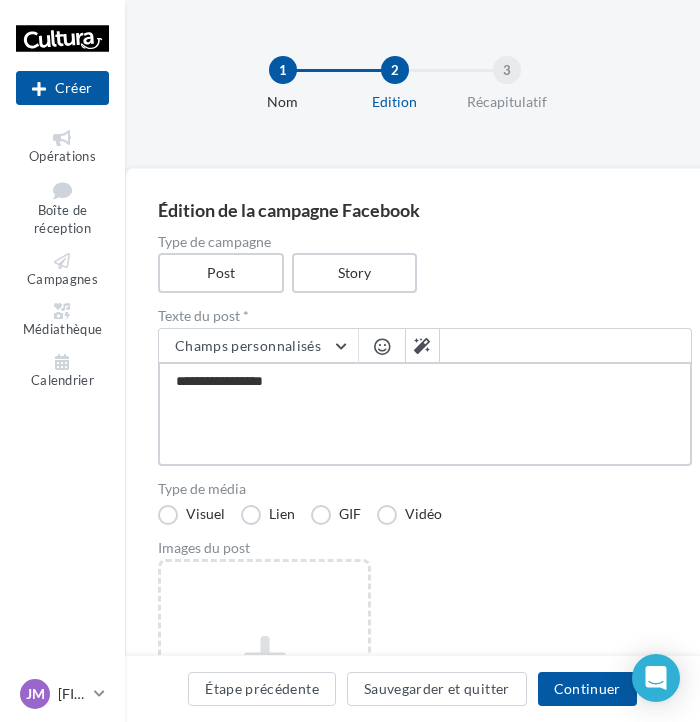 click on "**********" at bounding box center [425, 414] 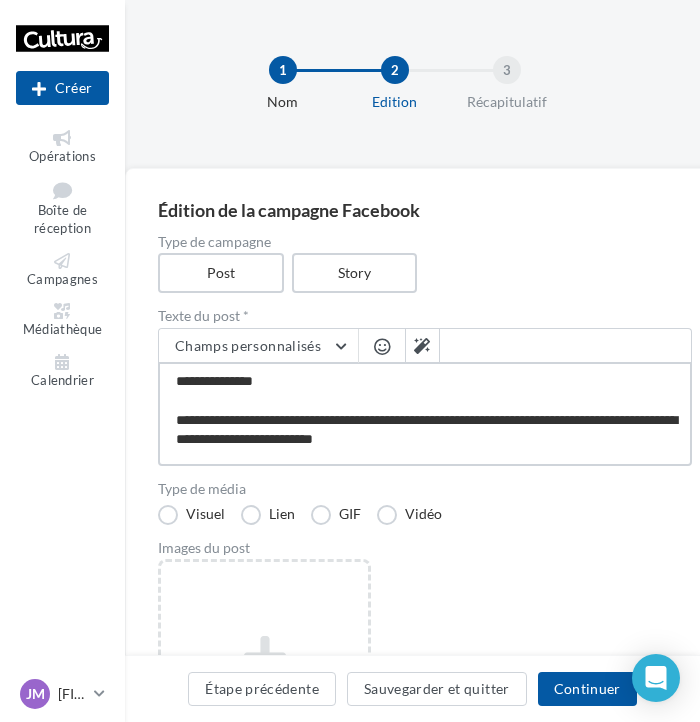 drag, startPoint x: 463, startPoint y: 440, endPoint x: 184, endPoint y: 427, distance: 279.3027 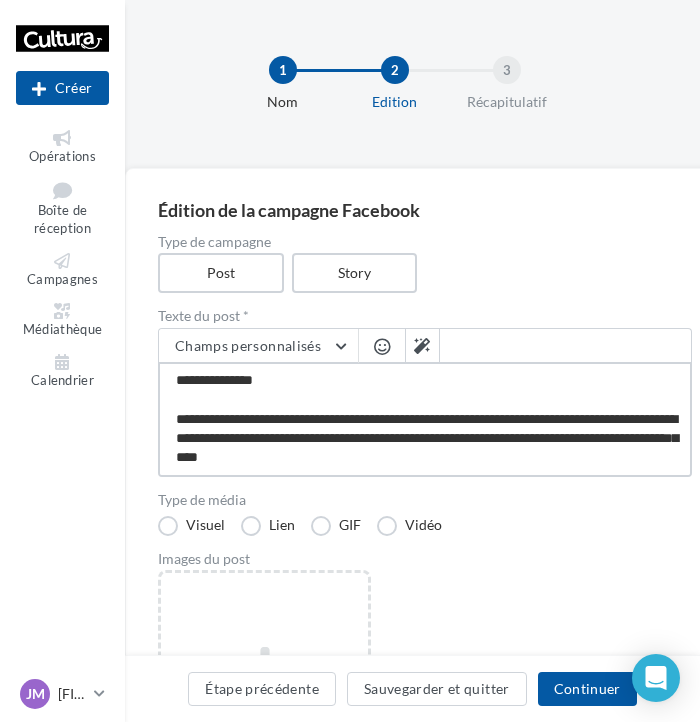 scroll, scrollTop: 31, scrollLeft: 0, axis: vertical 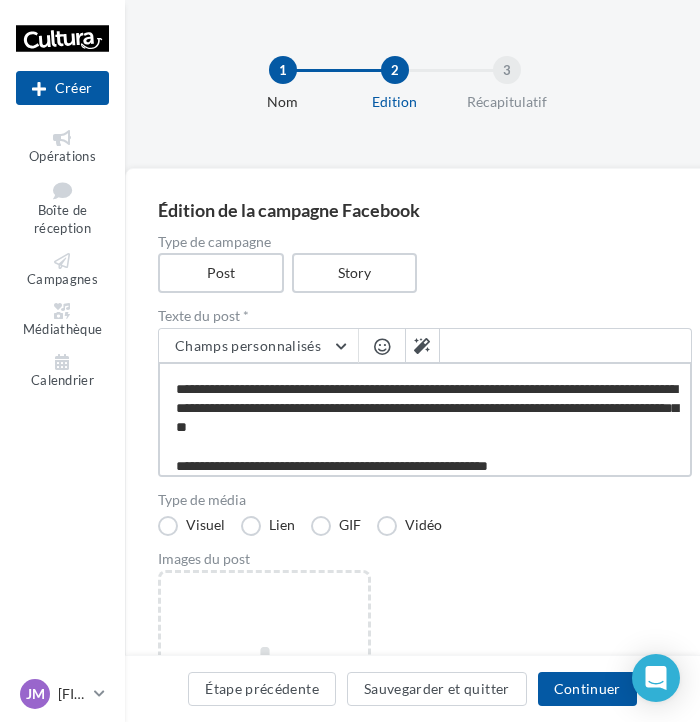 drag, startPoint x: 457, startPoint y: 408, endPoint x: 480, endPoint y: 429, distance: 31.144823 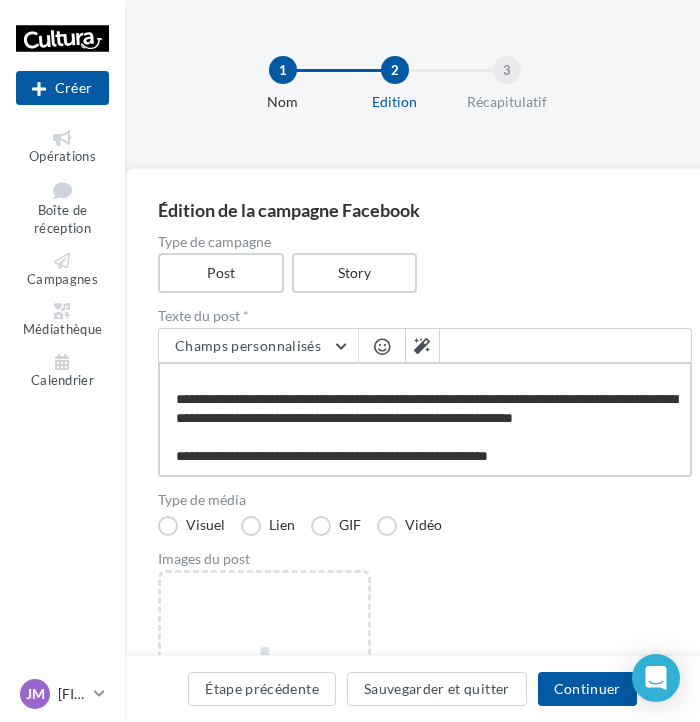 scroll, scrollTop: 40, scrollLeft: 0, axis: vertical 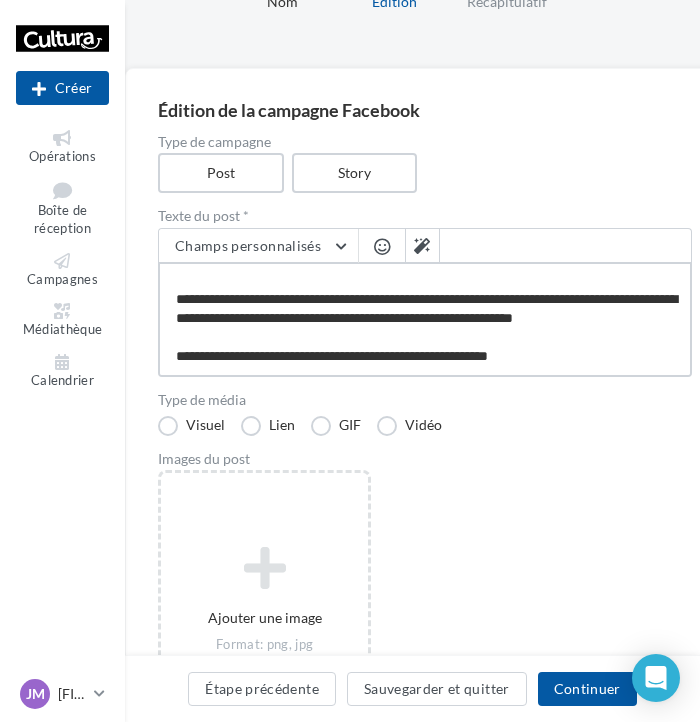 click on "**********" at bounding box center (425, 319) 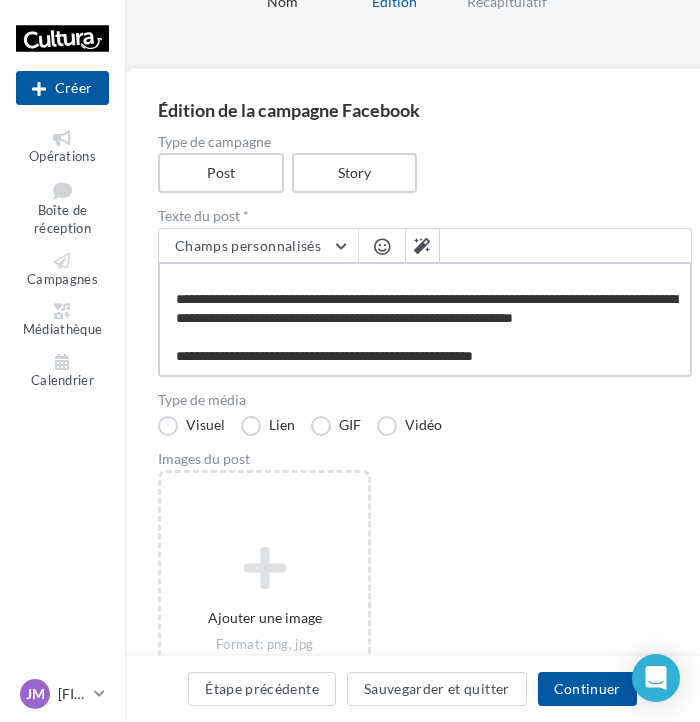 drag, startPoint x: 583, startPoint y: 355, endPoint x: 466, endPoint y: 377, distance: 119.05041 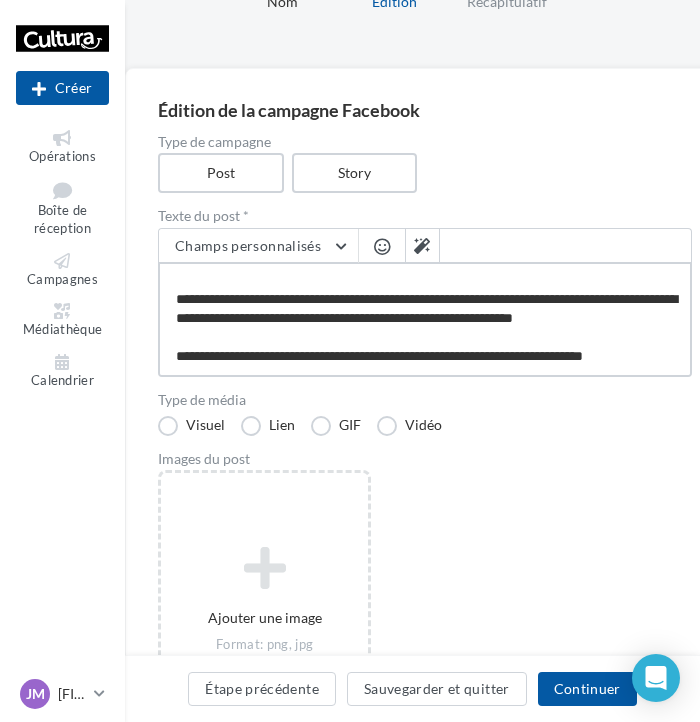 scroll, scrollTop: 50, scrollLeft: 0, axis: vertical 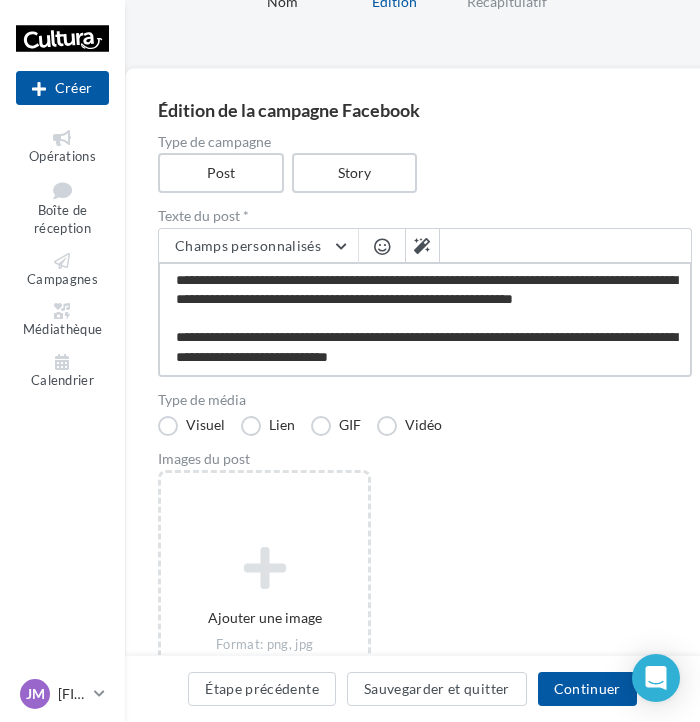 click on "**********" at bounding box center [425, 319] 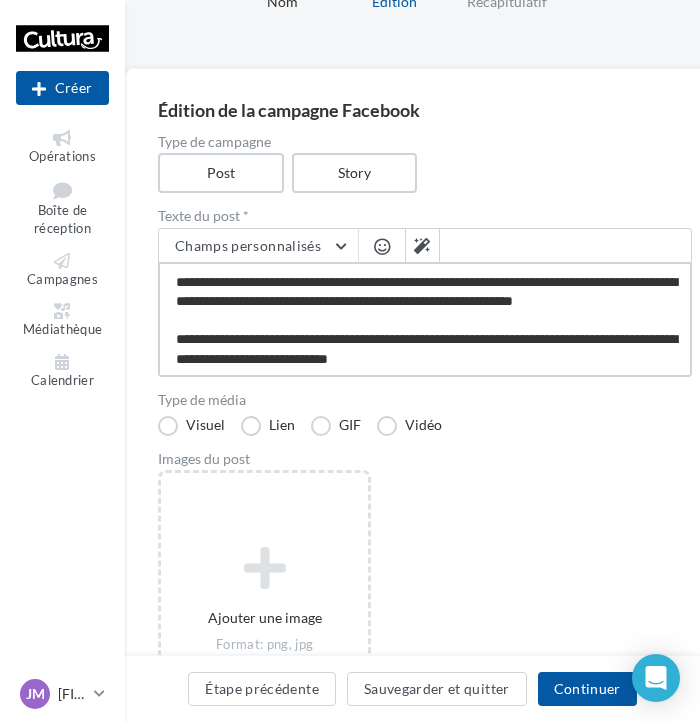 scroll, scrollTop: 59, scrollLeft: 0, axis: vertical 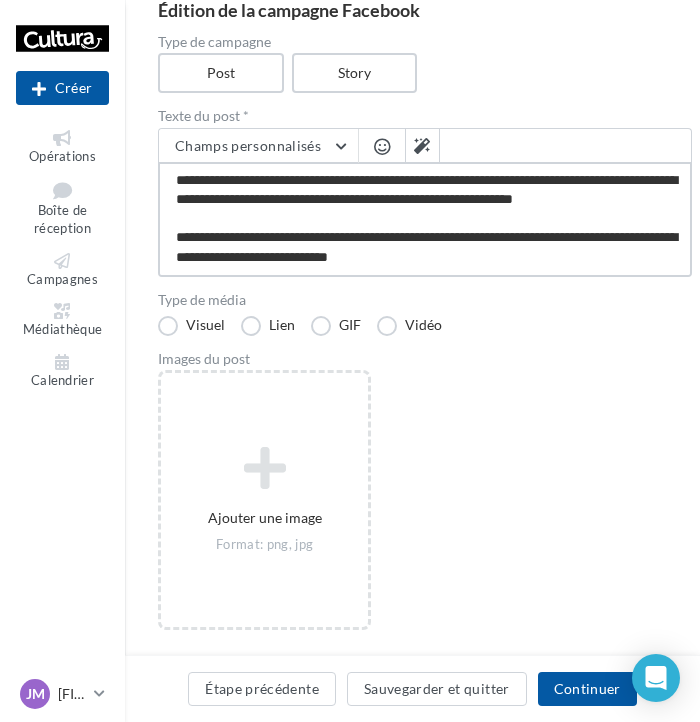 click on "**********" at bounding box center [425, 219] 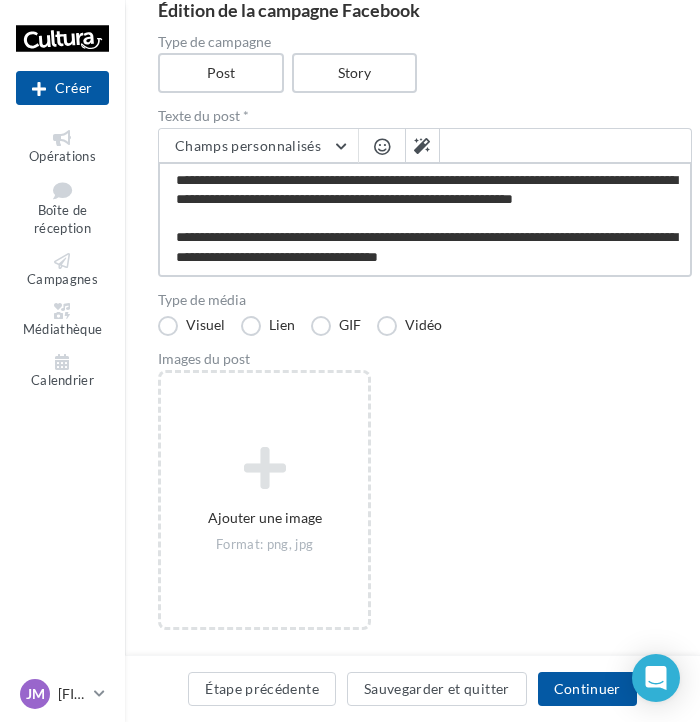 drag, startPoint x: 544, startPoint y: 241, endPoint x: 578, endPoint y: 255, distance: 36.769554 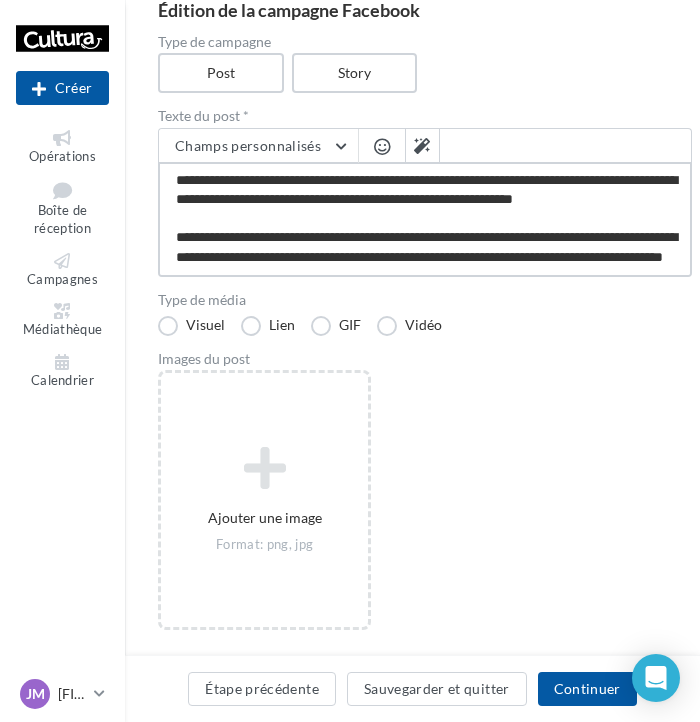 scroll, scrollTop: 108, scrollLeft: 0, axis: vertical 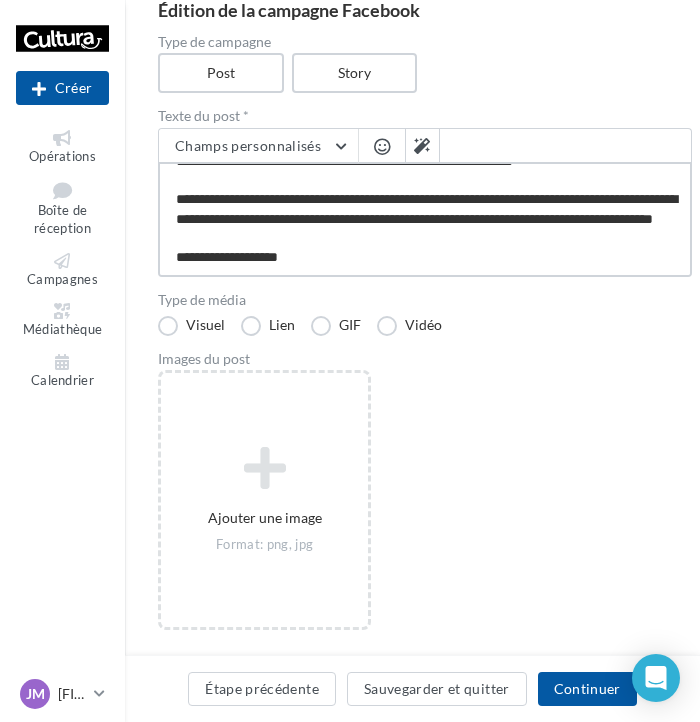 type on "**********" 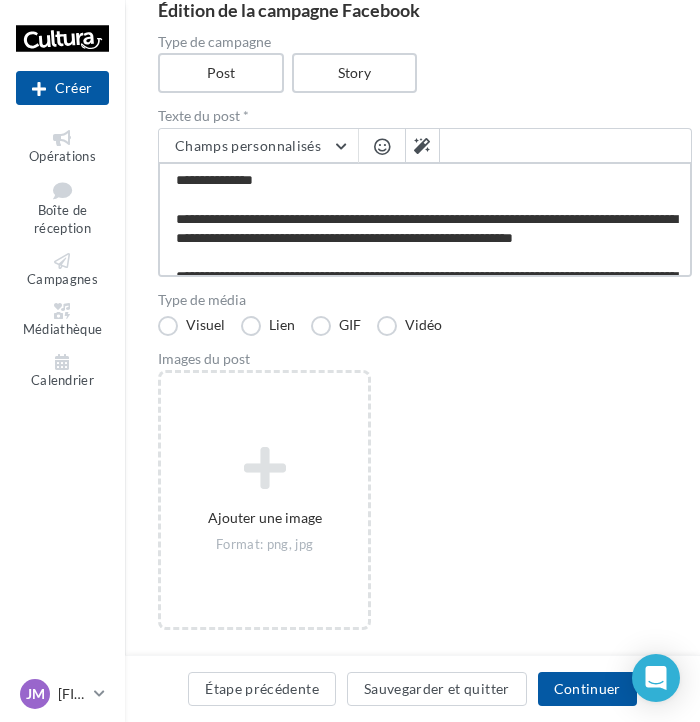 scroll, scrollTop: 0, scrollLeft: 0, axis: both 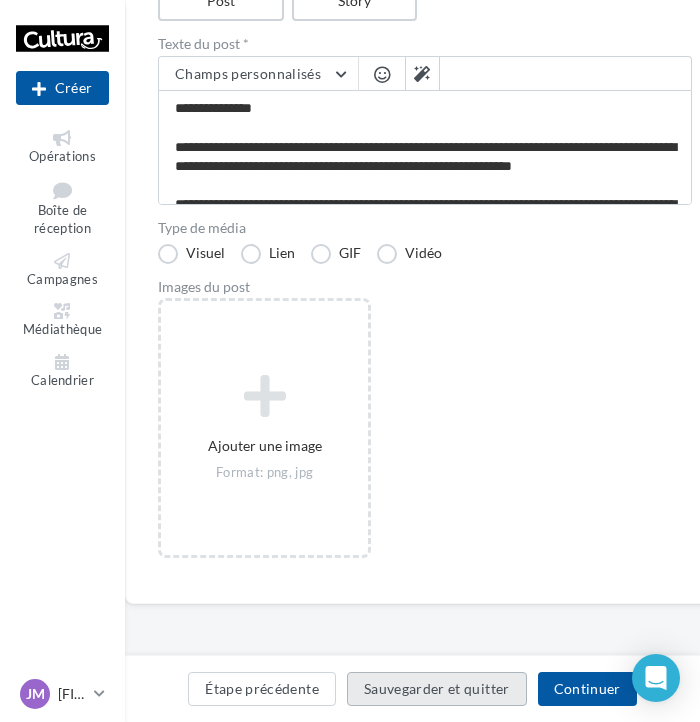 click on "Sauvegarder et quitter" at bounding box center [437, 689] 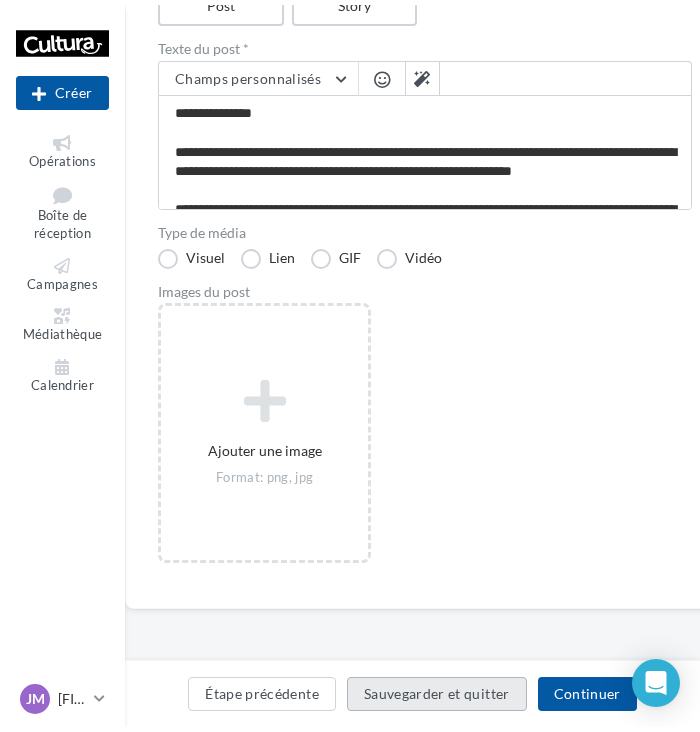 scroll, scrollTop: 32, scrollLeft: 0, axis: vertical 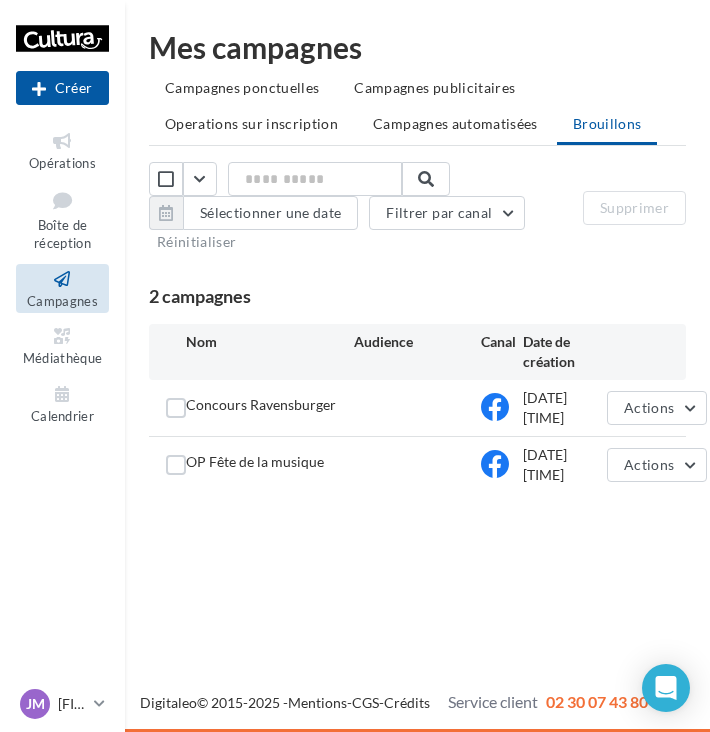 drag, startPoint x: 335, startPoint y: 729, endPoint x: 399, endPoint y: 728, distance: 64.00781 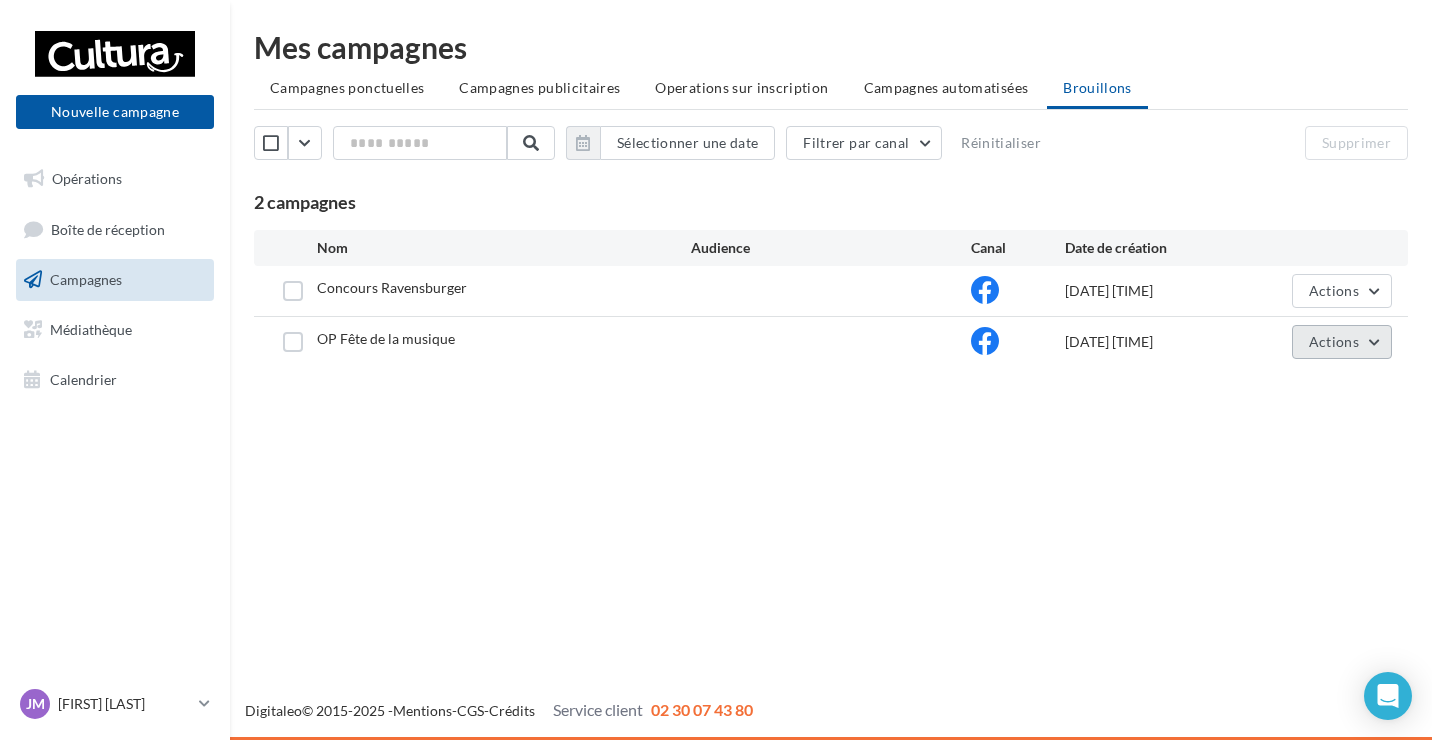 click on "Actions" at bounding box center (1334, 290) 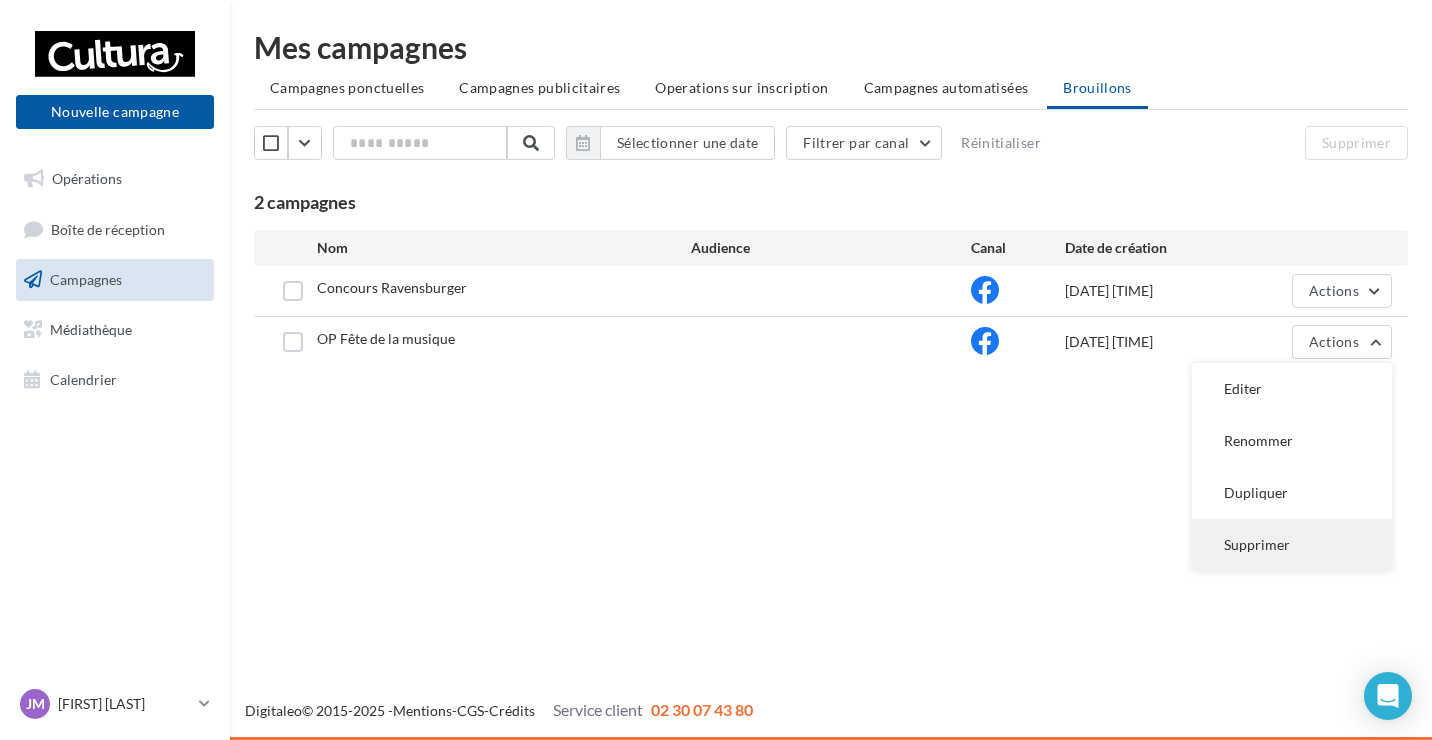 click on "Supprimer" at bounding box center (1292, 389) 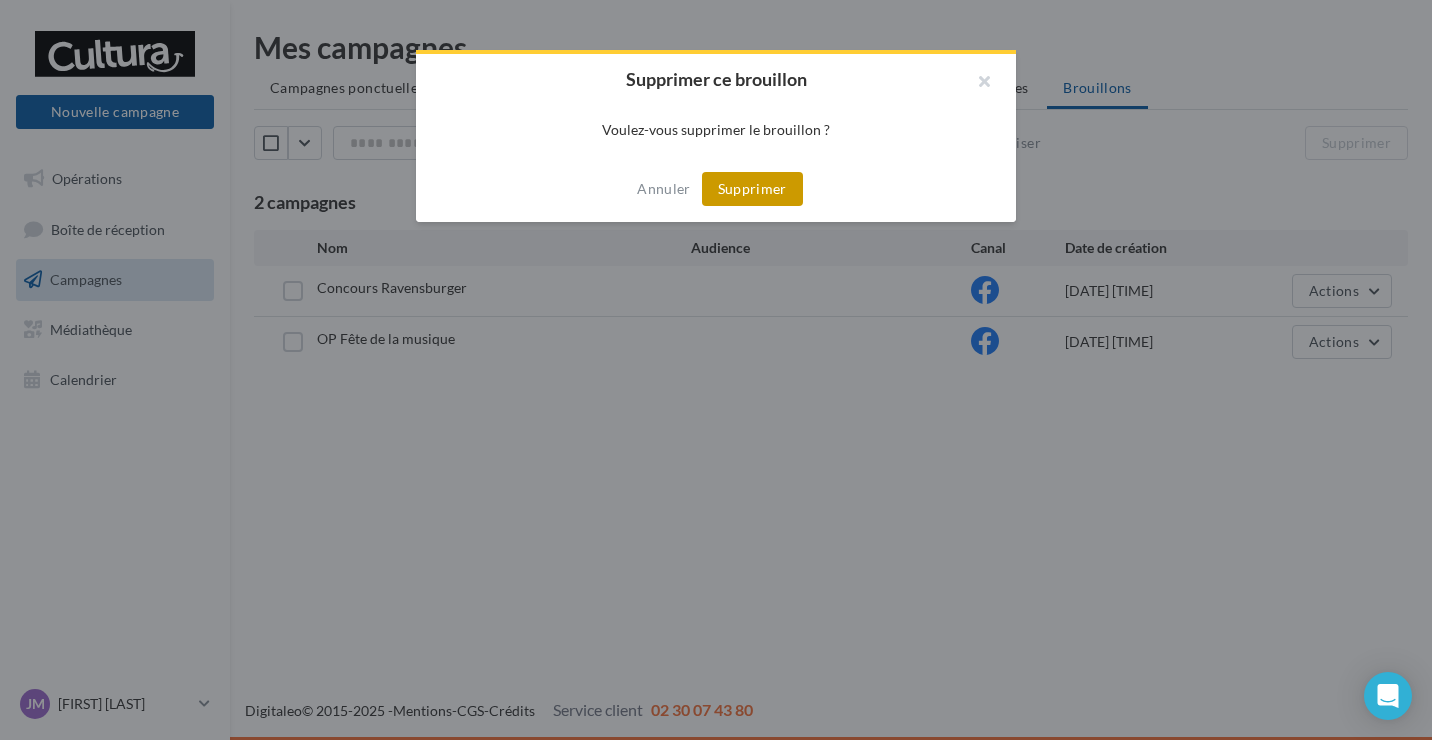 click on "Supprimer" at bounding box center (752, 189) 